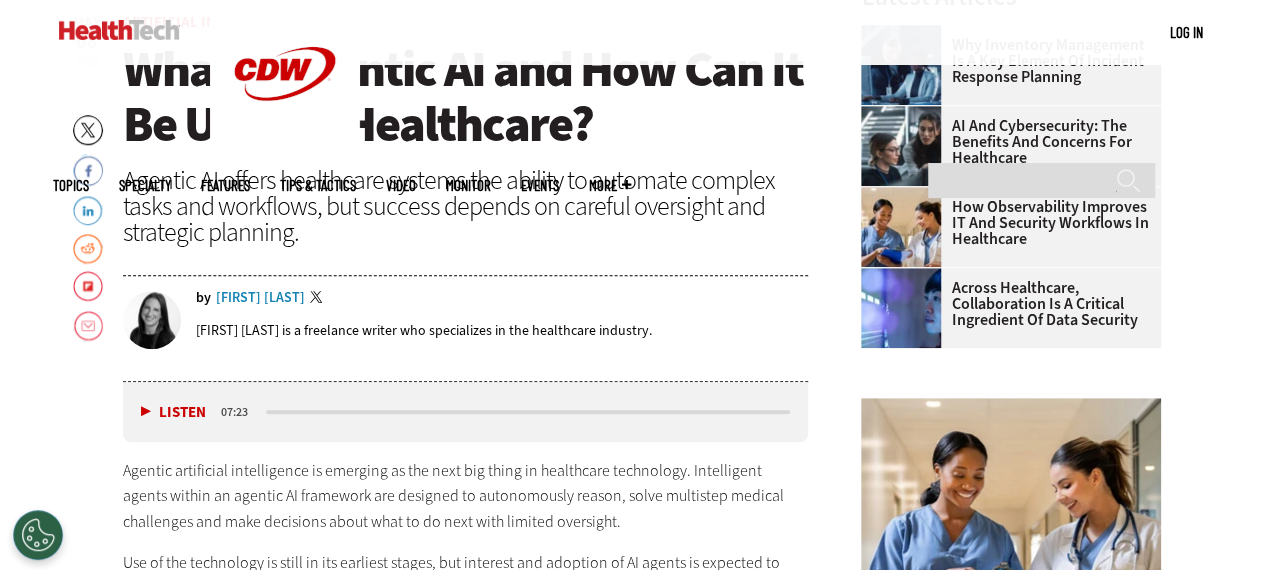 scroll, scrollTop: 0, scrollLeft: 0, axis: both 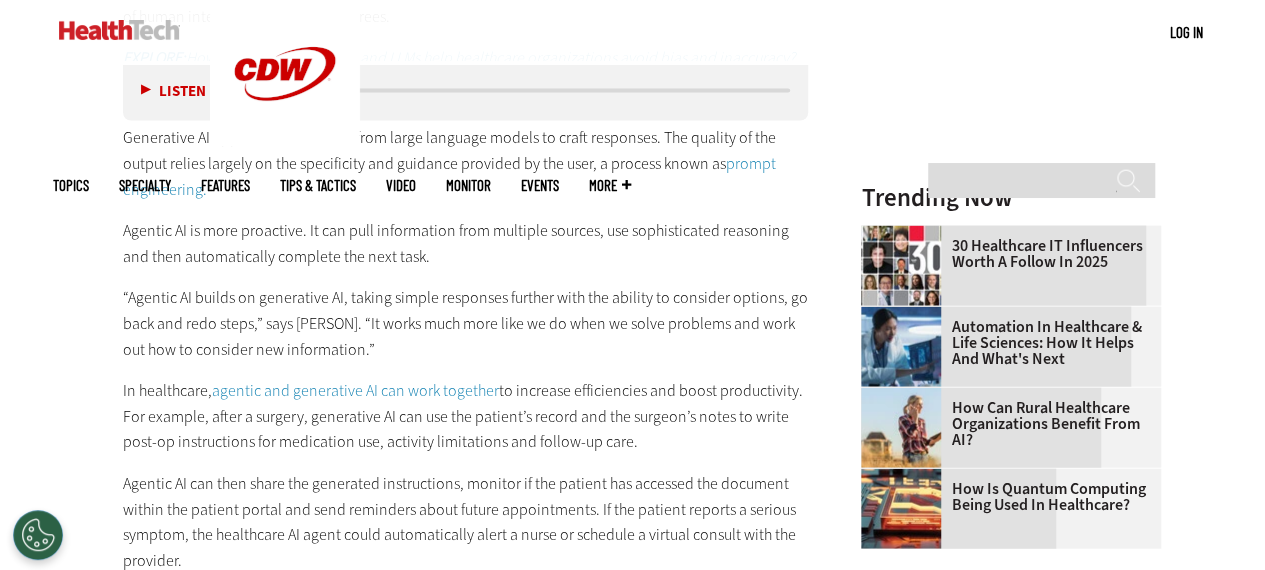 click on "Agentic AI is more proactive. It can pull information from multiple sources, use sophisticated reasoning and then automatically complete the next task." at bounding box center [466, 243] 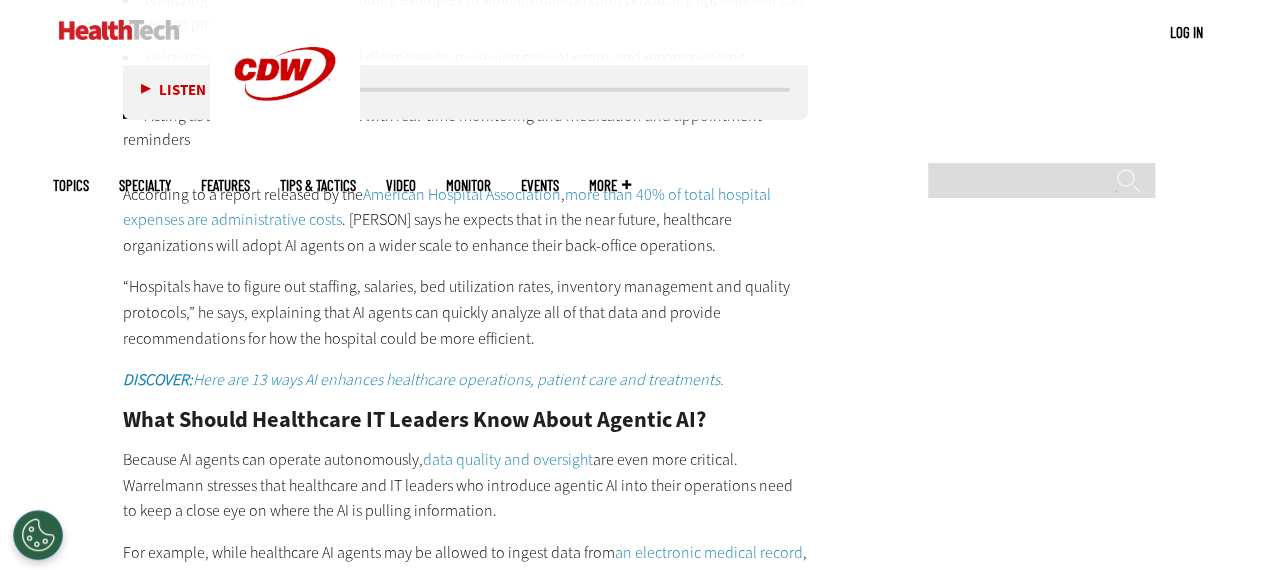 scroll, scrollTop: 3162, scrollLeft: 0, axis: vertical 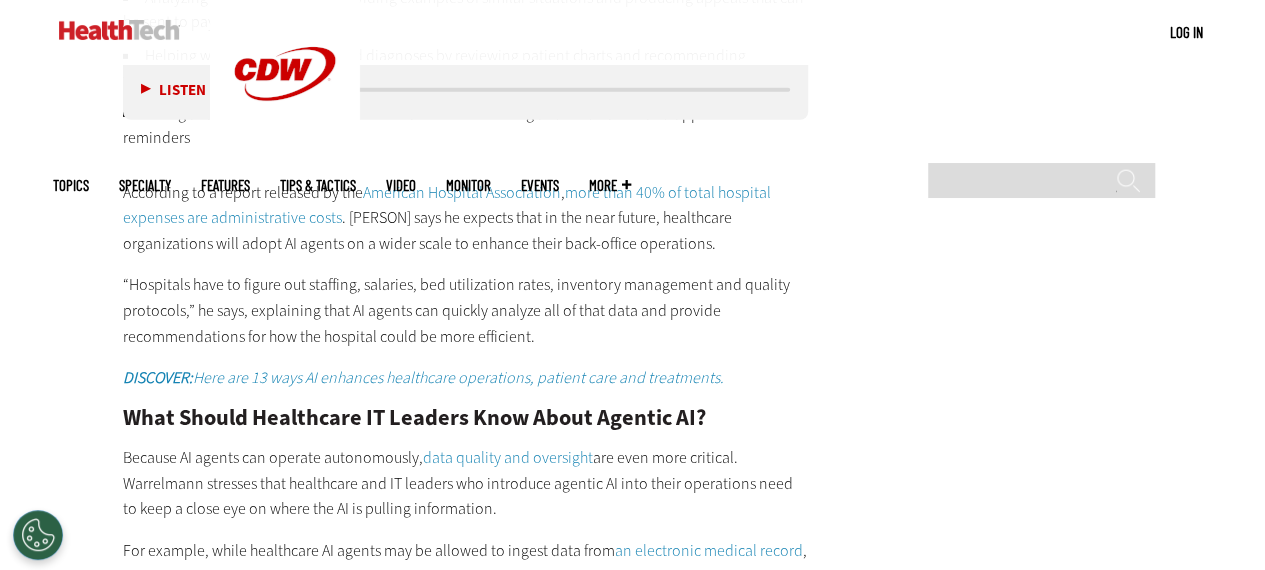 click on "DISCOVER:  Here are 13 ways AI enhances healthcare operations, patient care and treatments." at bounding box center (423, 377) 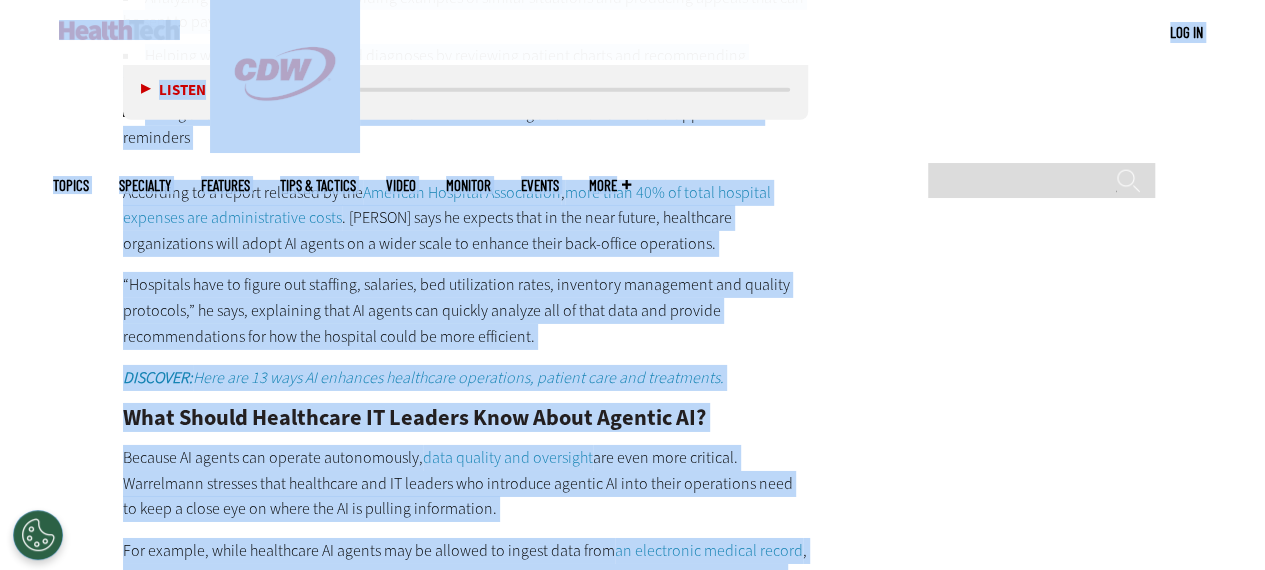 click on "“Hospitals have to figure out staffing, salaries, bed utilization rates, inventory management and quality protocols,” he says, explaining that AI agents can quickly analyze all of that data and provide recommendations for how the hospital could be more efficient." at bounding box center (466, 310) 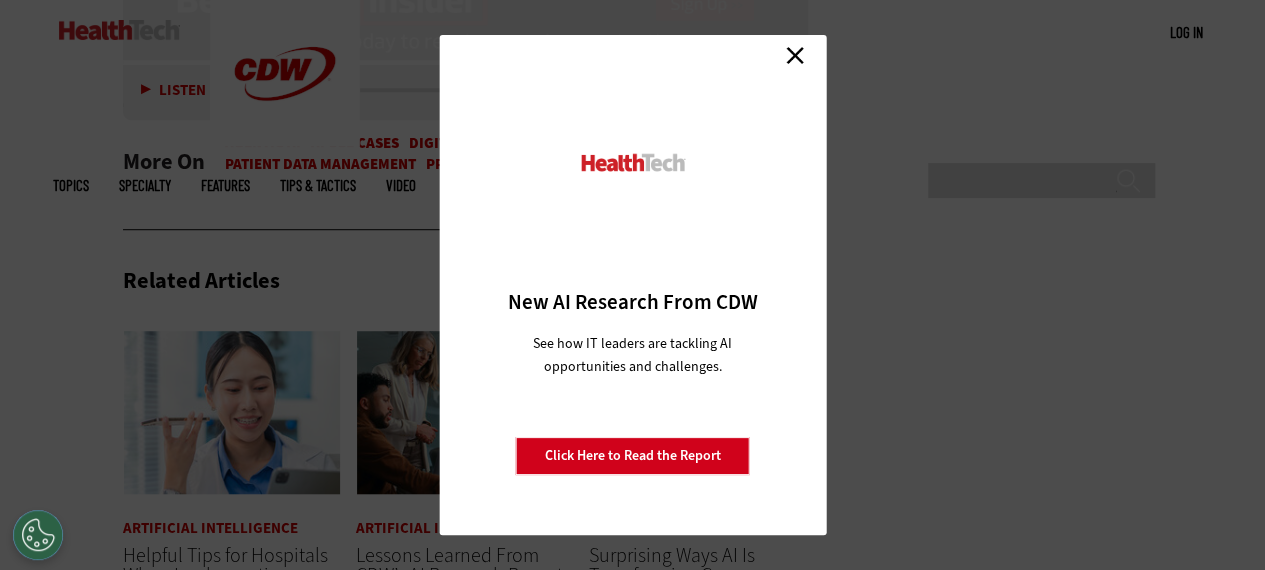 scroll, scrollTop: 4762, scrollLeft: 0, axis: vertical 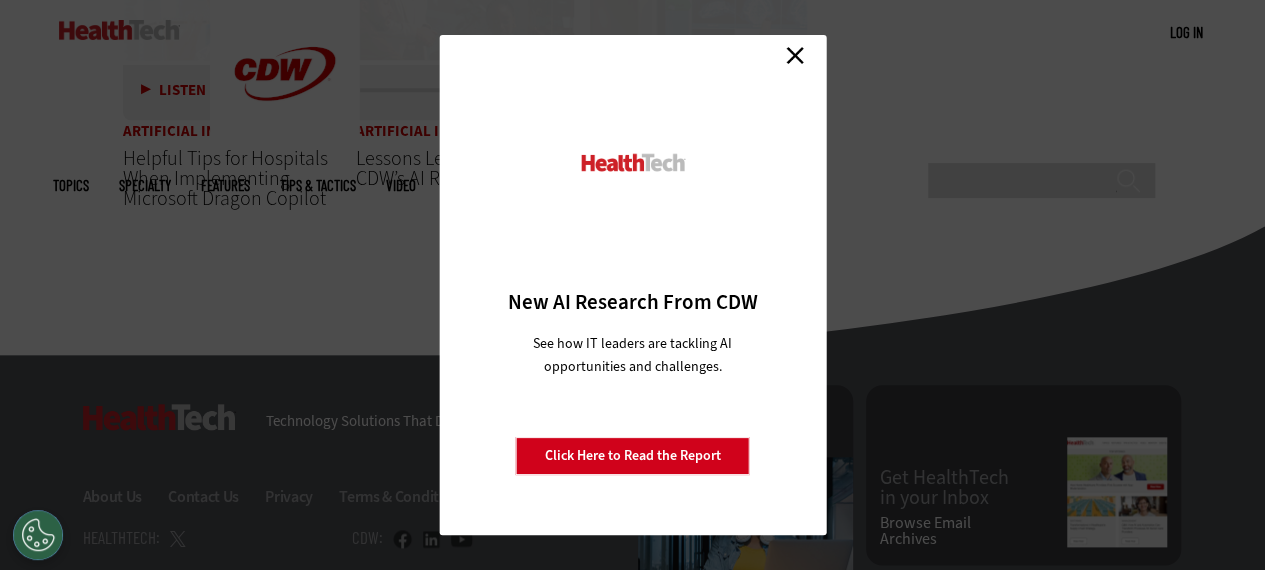 click on "Close" at bounding box center (795, 55) 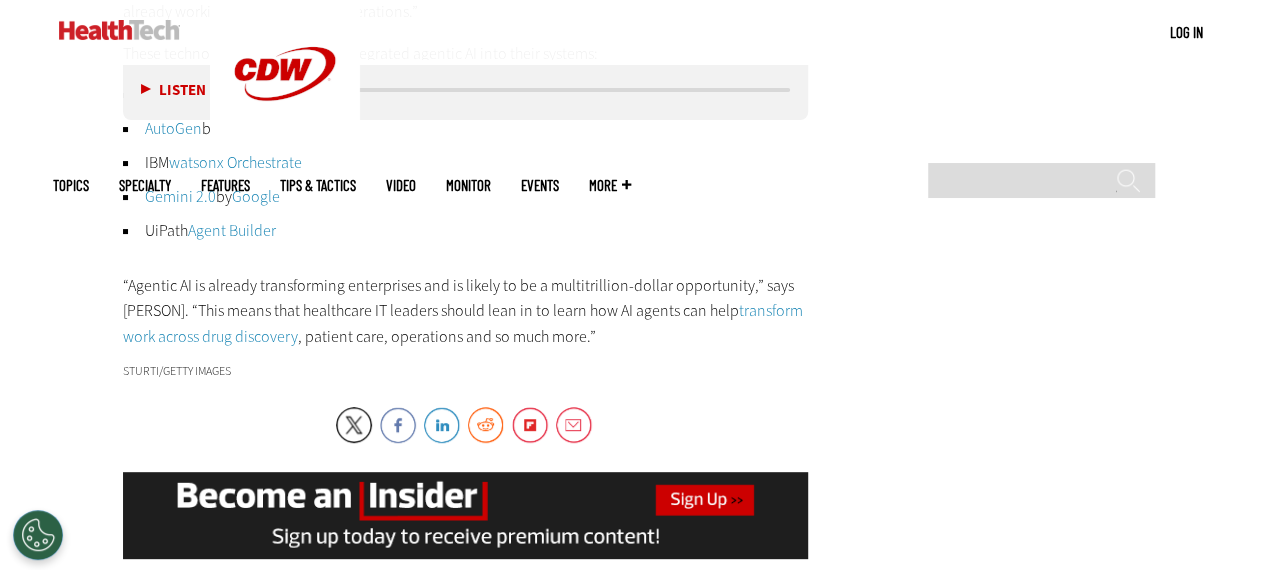 scroll, scrollTop: 3570, scrollLeft: 0, axis: vertical 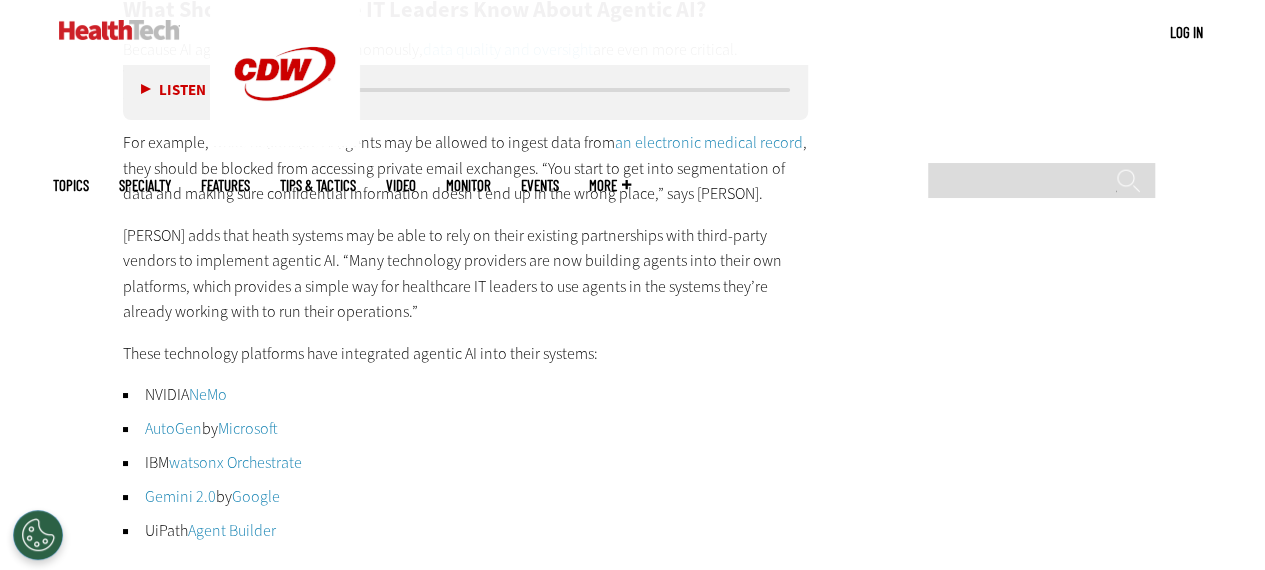 click on "AutoGen" at bounding box center [173, 428] 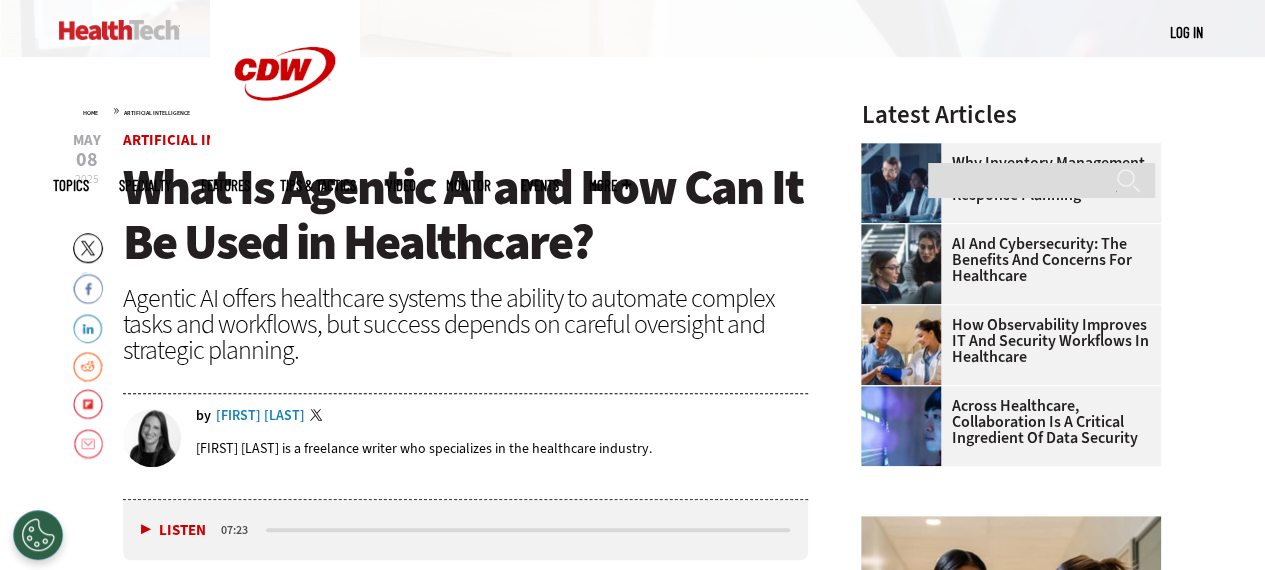 scroll, scrollTop: 561, scrollLeft: 0, axis: vertical 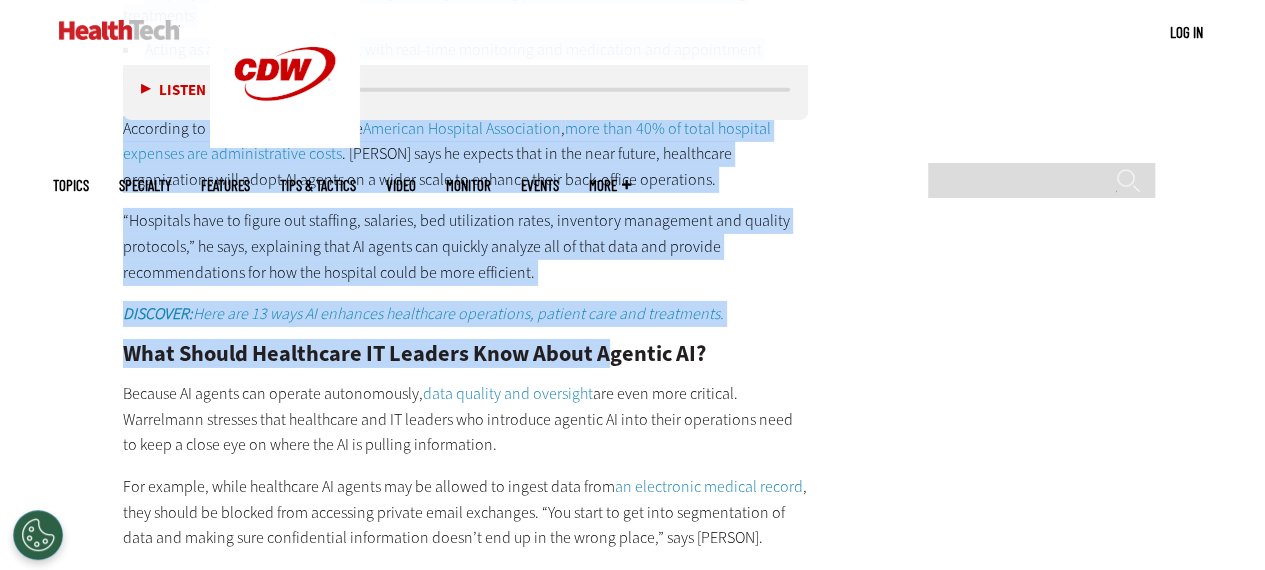 drag, startPoint x: 114, startPoint y: 137, endPoint x: 670, endPoint y: 223, distance: 562.61176 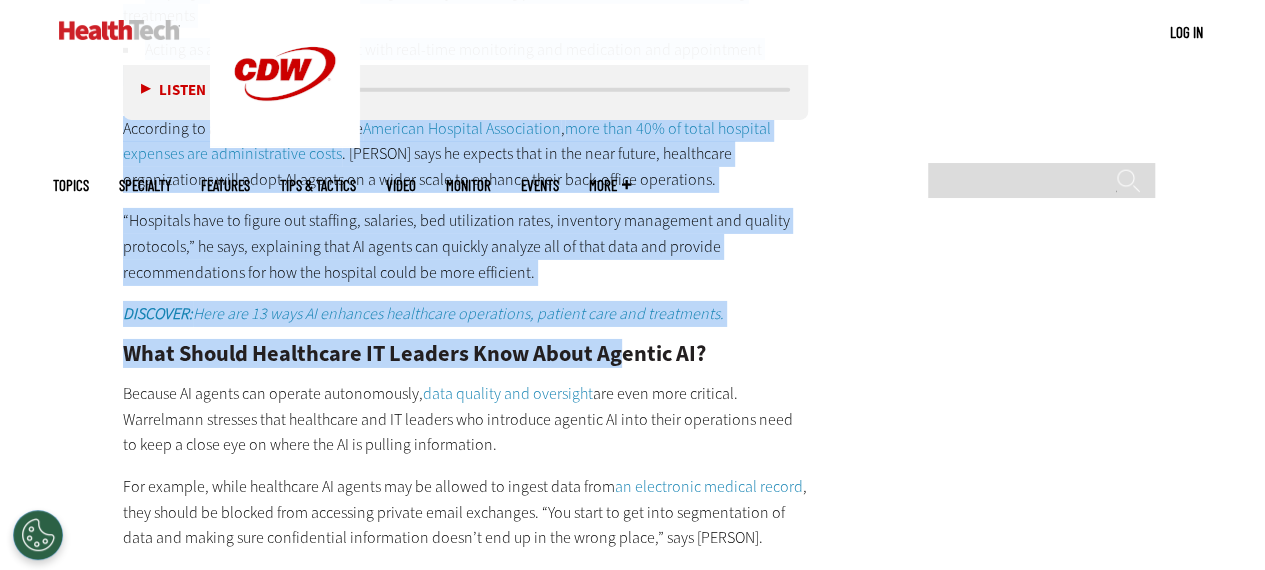 click on "“Hospitals have to figure out staffing, salaries, bed utilization rates, inventory management and quality protocols,” he says, explaining that AI agents can quickly analyze all of that data and provide recommendations for how the hospital could be more efficient." at bounding box center [466, 246] 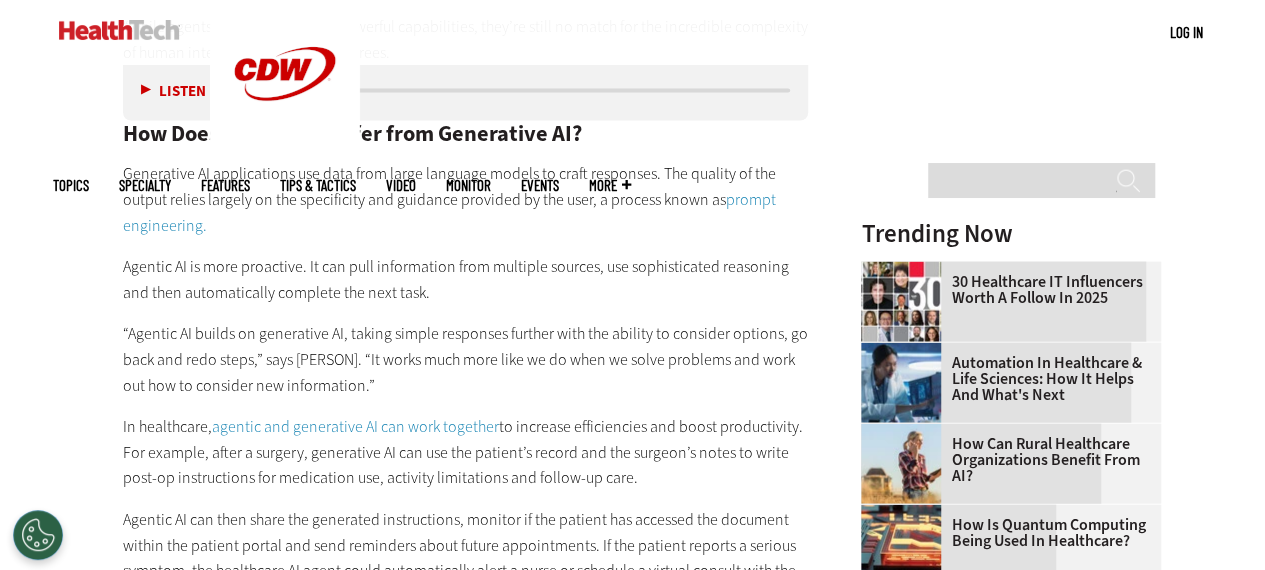 scroll, scrollTop: 2198, scrollLeft: 0, axis: vertical 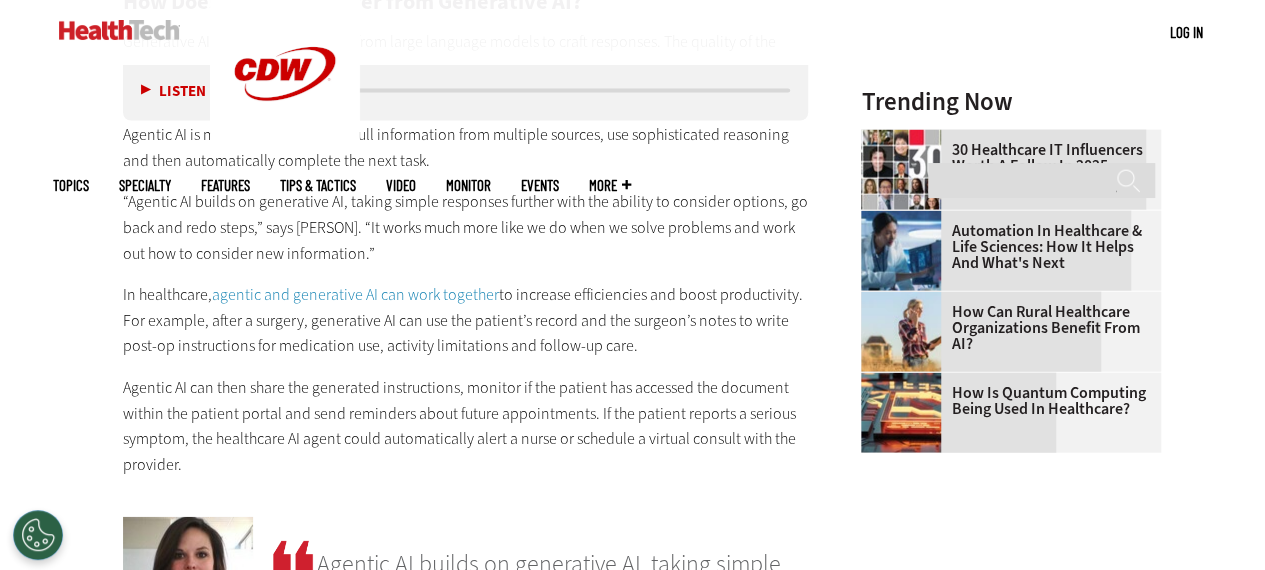 click on "Automation in Healthcare & Life Sciences: How It Helps and What's Next" at bounding box center [1005, 247] 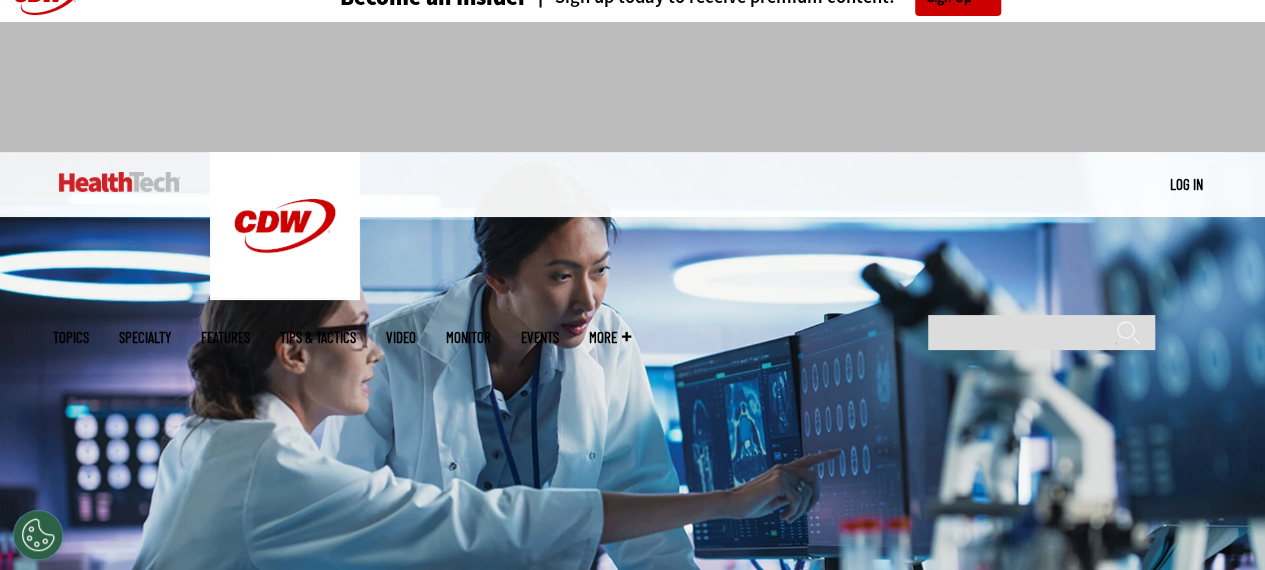 scroll, scrollTop: 0, scrollLeft: 0, axis: both 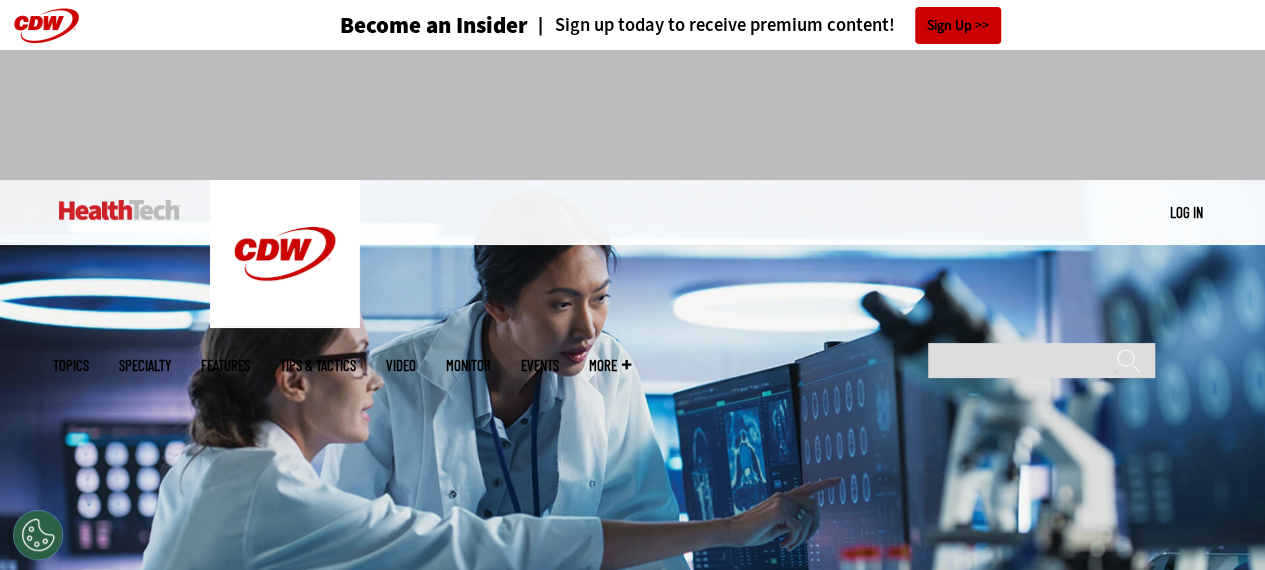 click at bounding box center [632, 399] 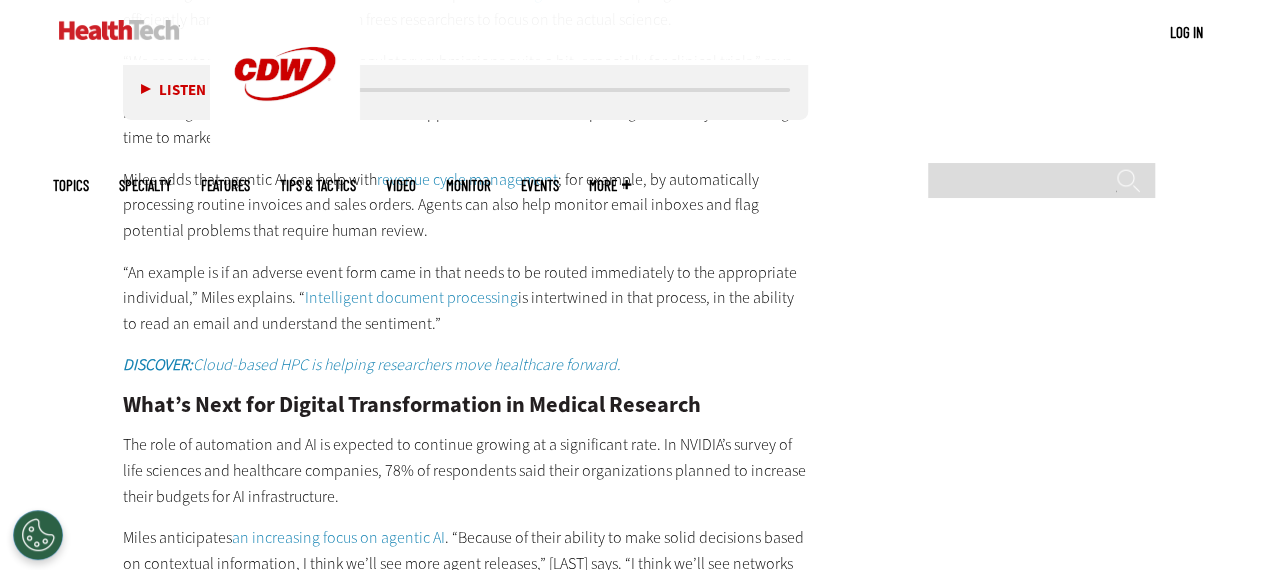 scroll, scrollTop: 3300, scrollLeft: 0, axis: vertical 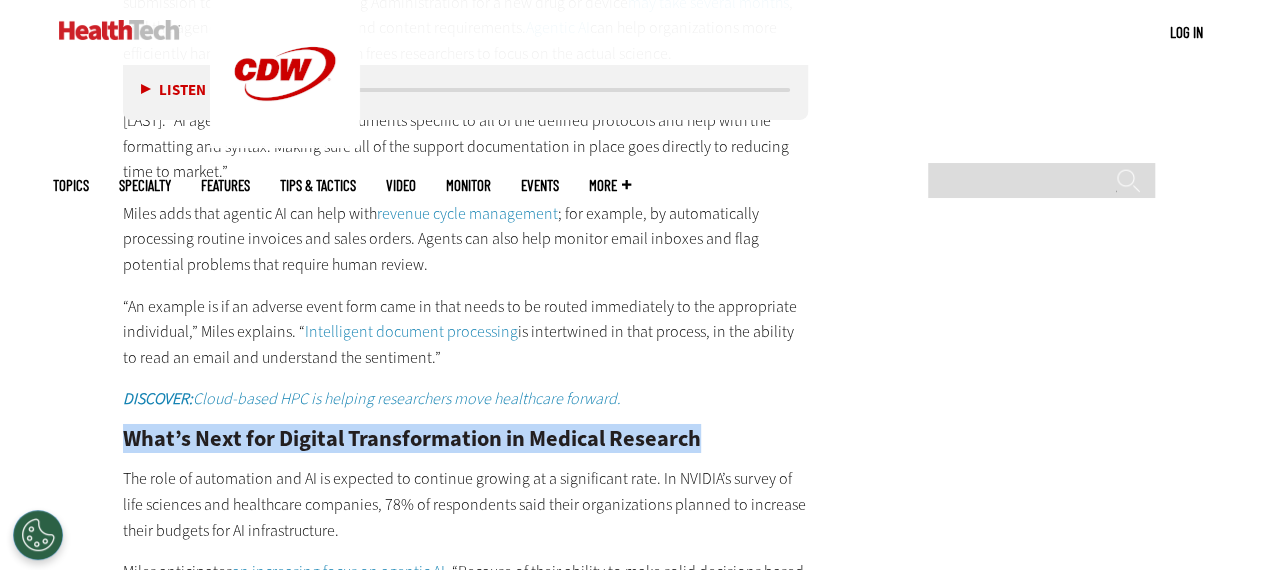 drag, startPoint x: 125, startPoint y: 435, endPoint x: 753, endPoint y: 435, distance: 628 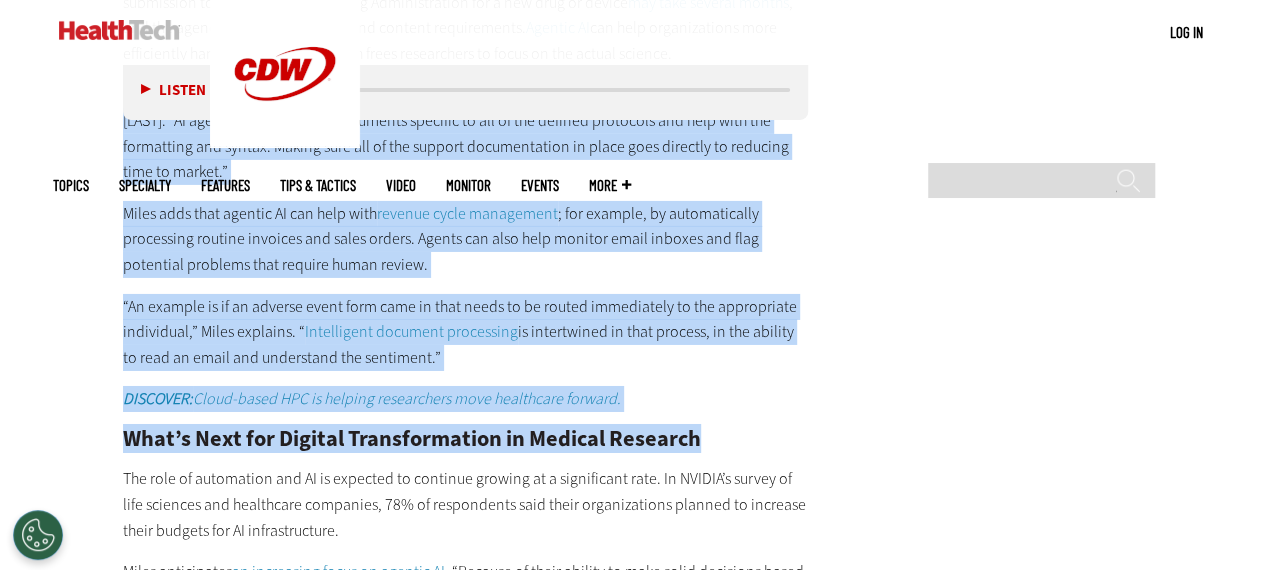 drag, startPoint x: 729, startPoint y: 421, endPoint x: 77, endPoint y: 121, distance: 717.70746 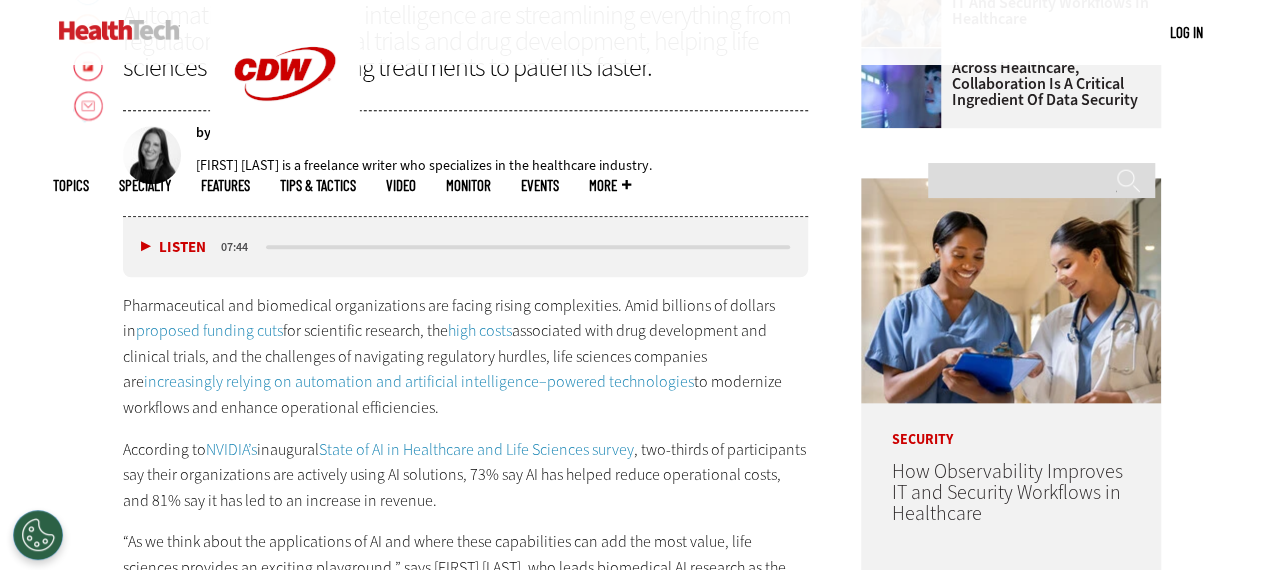 scroll, scrollTop: 1400, scrollLeft: 0, axis: vertical 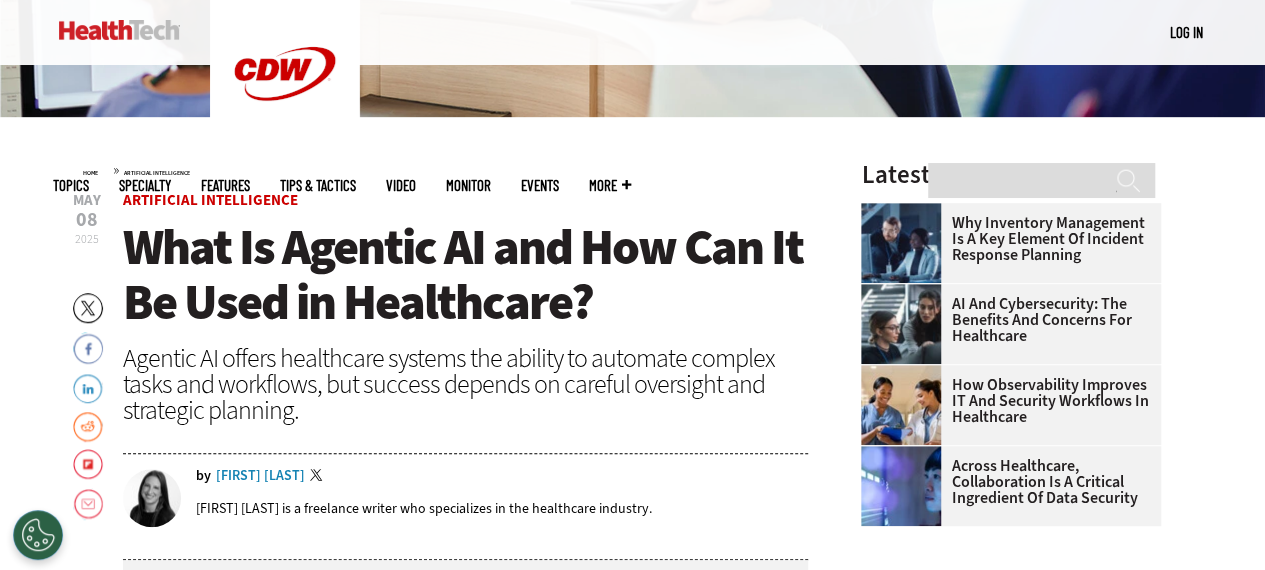 click on "Home » Artificial Intelligence
Close
New AI Research From CDW
See how IT leaders are tackling AI opportunities and challenges.
Click Here to Read the Report
[MONTH]
[DAY]
2025
Twitter Facebook LinkedIn Reddit Flipboard Email
Artificial Intelligence
What Is Agentic AI and How Can It Be Used in Healthcare?
Agentic AI offers healthcare systems the ability to automate complex tasks and workflows, but success depends on careful oversight and strategic planning.
by     [FIRST] [LAST]" at bounding box center [446, 2320] 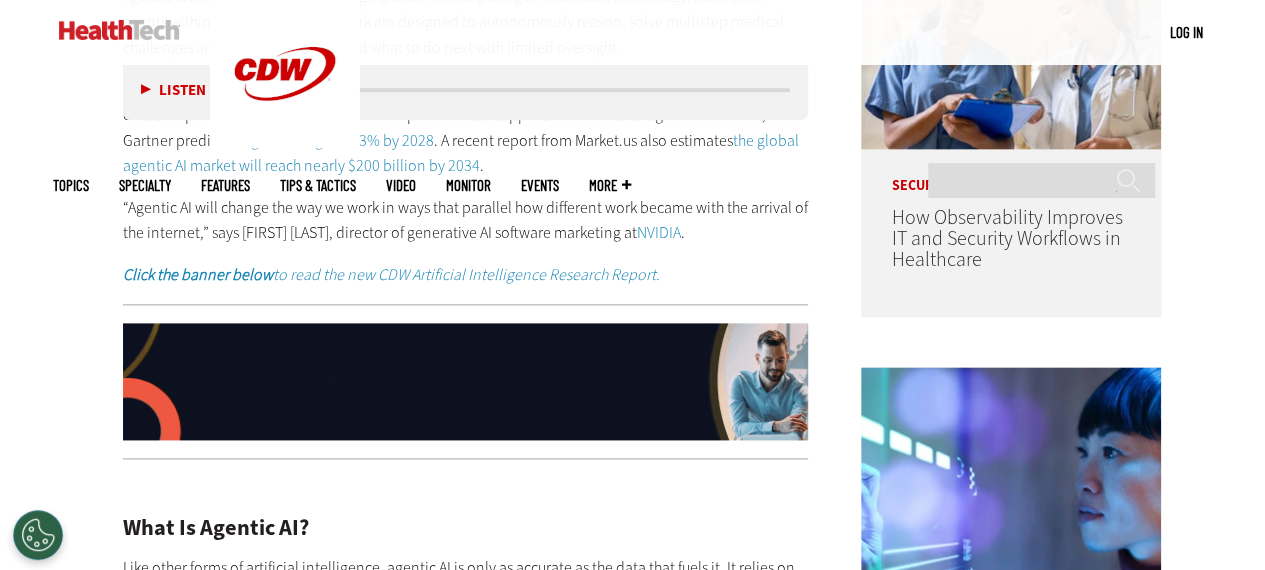 scroll, scrollTop: 1155, scrollLeft: 0, axis: vertical 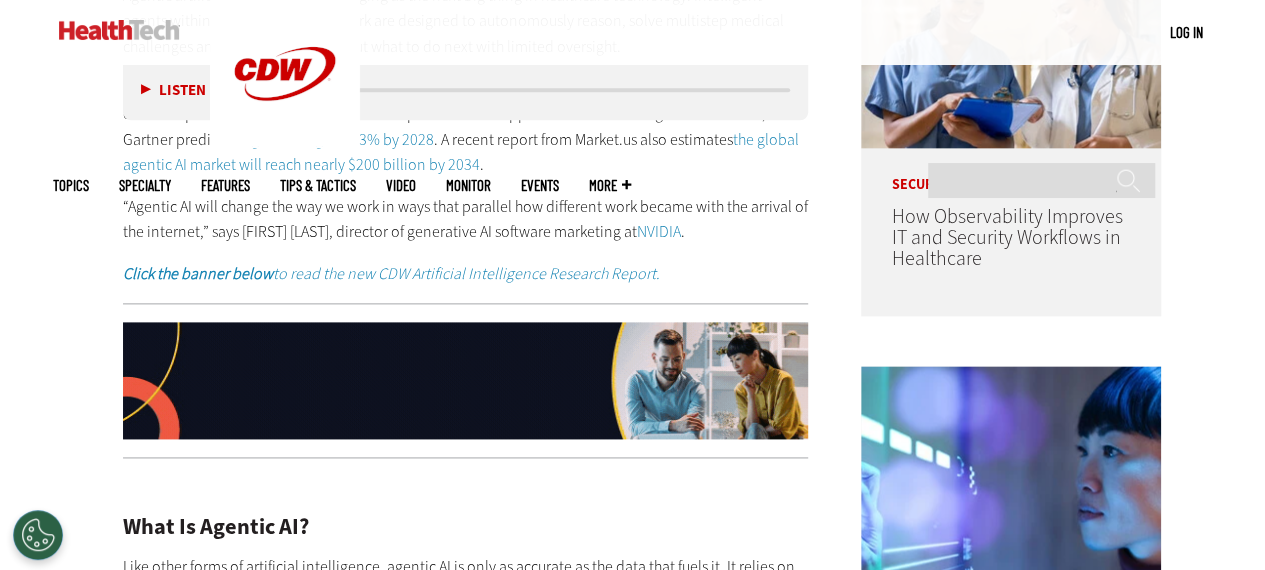 click at bounding box center (466, 381) 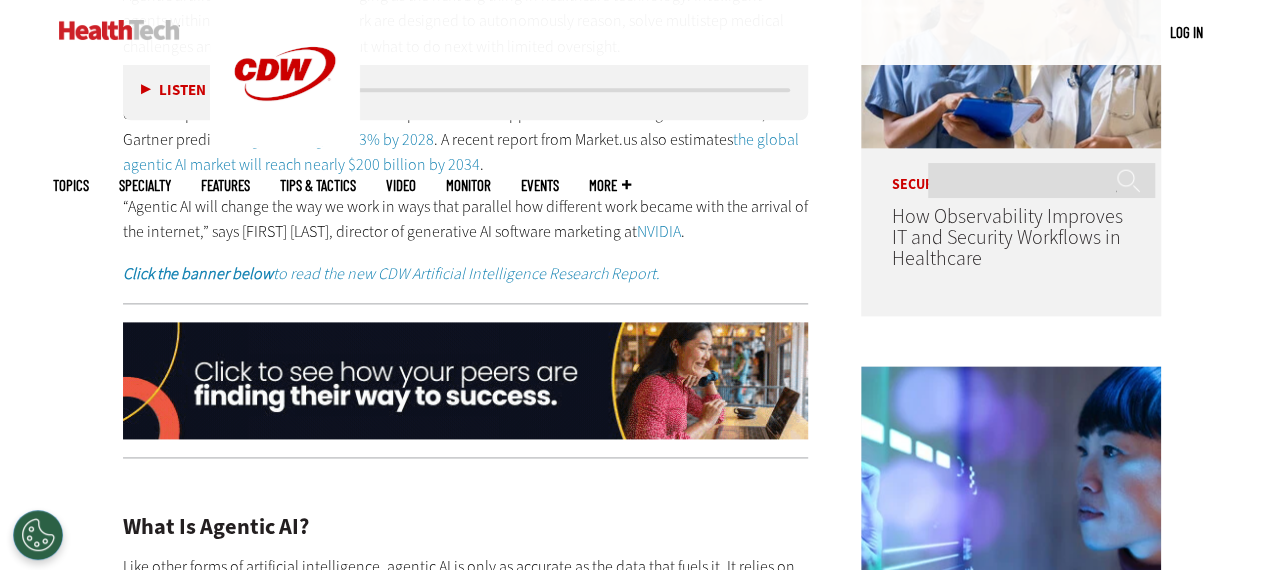 click on "Click the banner below  to read the new CDW Artificial Intelligence Research Report." at bounding box center (391, 273) 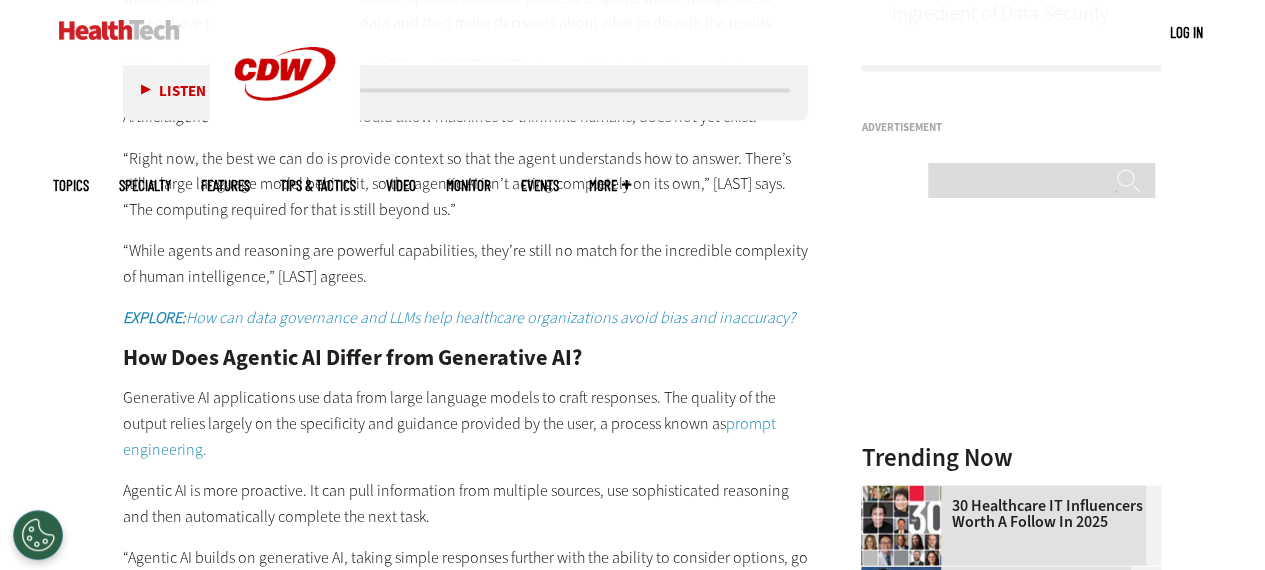 scroll, scrollTop: 1845, scrollLeft: 0, axis: vertical 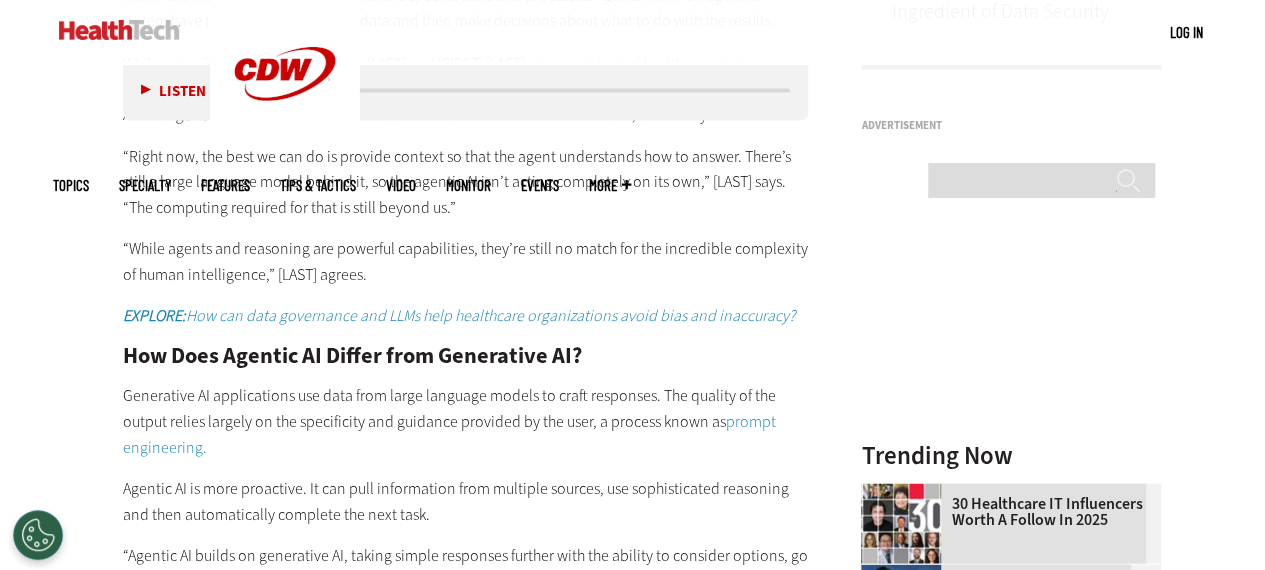 click on "EXPLORE:  How can data governance and LLMs help healthcare organizations avoid bias and inaccuracy?" at bounding box center [459, 314] 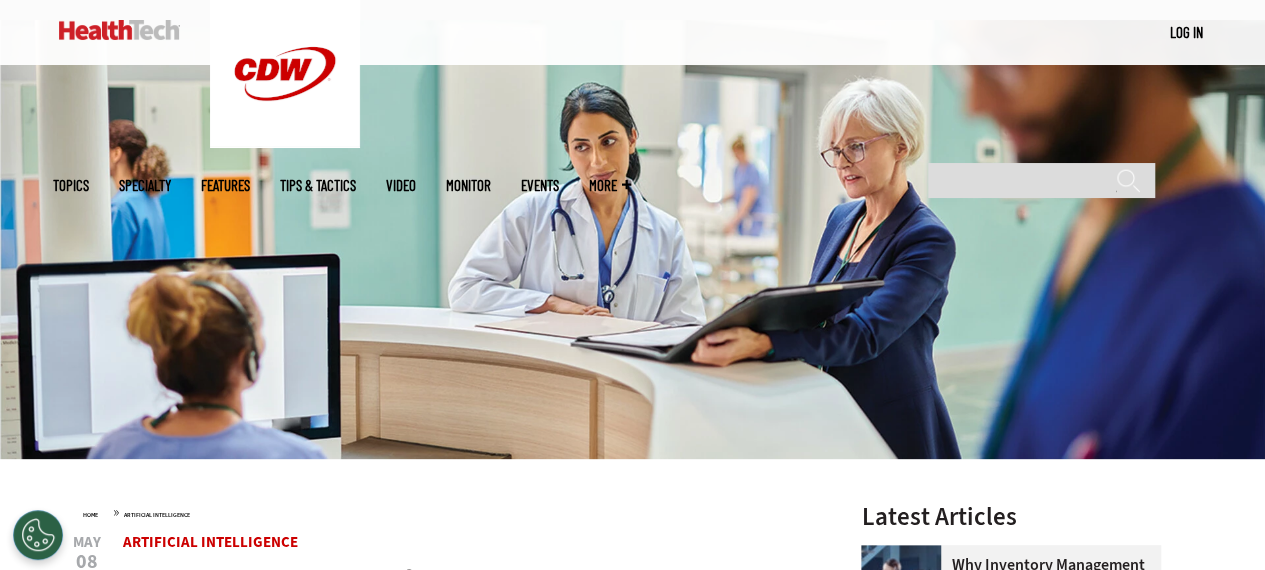 scroll, scrollTop: 430, scrollLeft: 0, axis: vertical 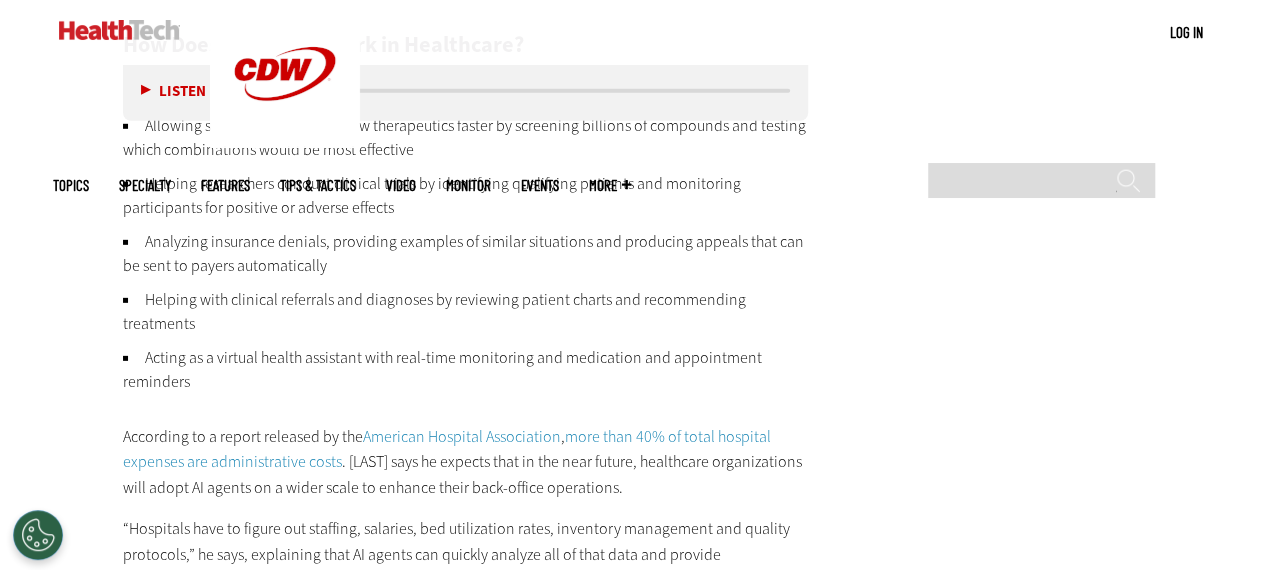 click on "Allowing scientists to develop new therapeutics faster by screening billions of compounds and testing which combinations would be most effective
Helping researchers conduct clinical trials by identifying qualifying patients and monitoring participants for positive or adverse effects
Analyzing insurance denials, providing examples of similar situations and producing appeals that can be sent to payers automatically
Helping with clinical referrals and diagnoses by reviewing patient charts and recommending treatments
Acting as a virtual health assistant with real-time monitoring and medication and appointment reminders" at bounding box center (466, 254) 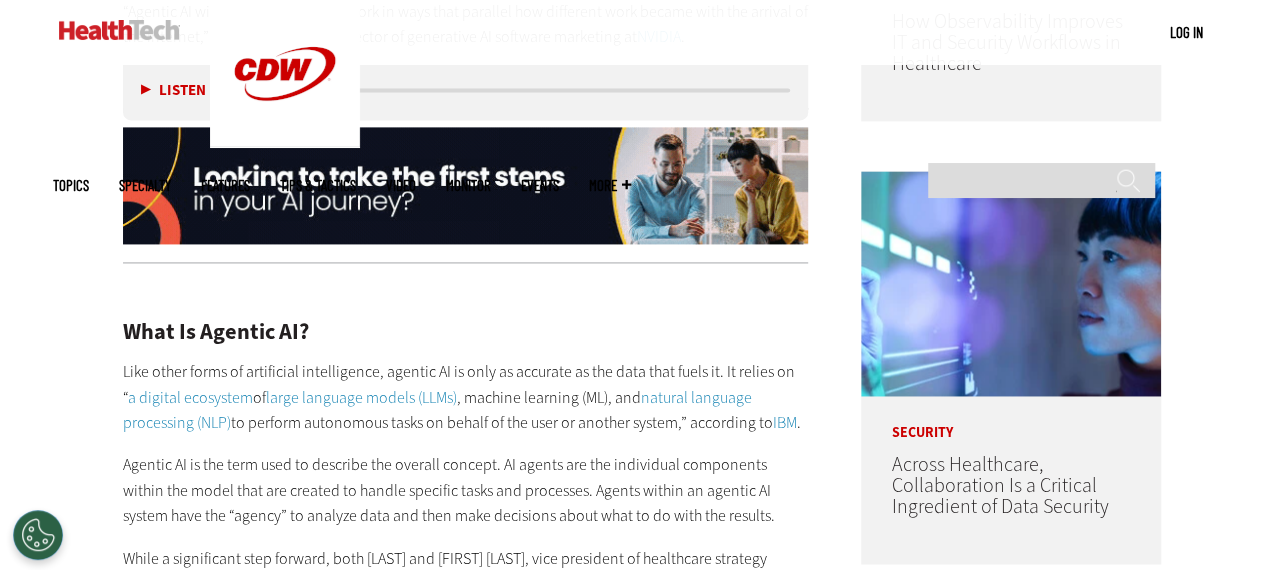 scroll, scrollTop: 1486, scrollLeft: 0, axis: vertical 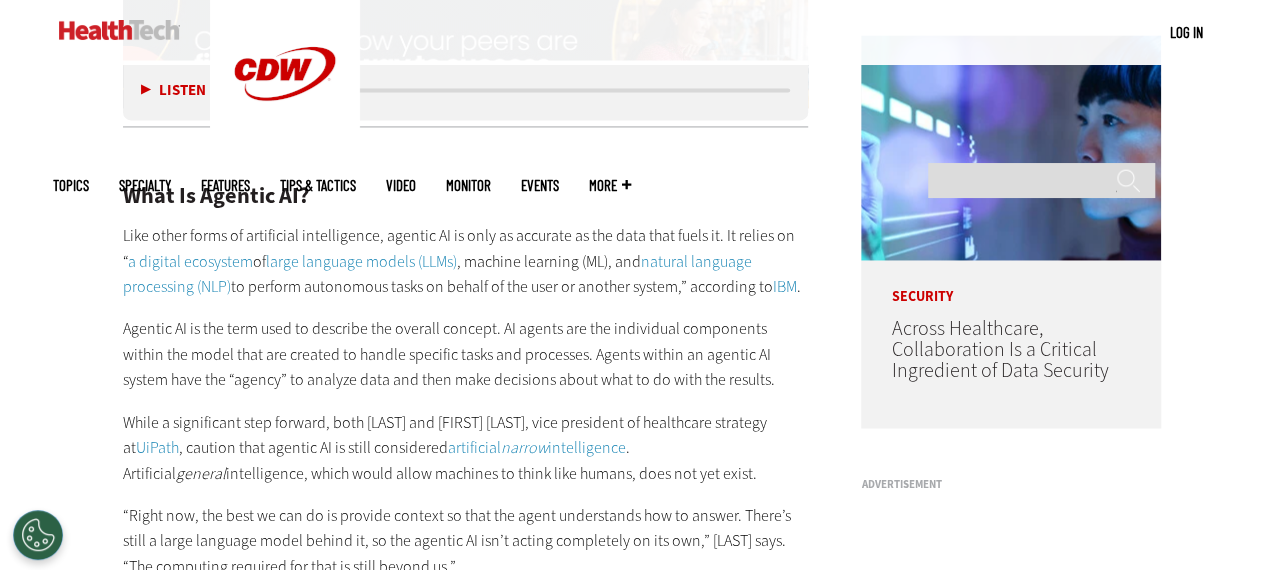 click on "******" at bounding box center [1128, 188] 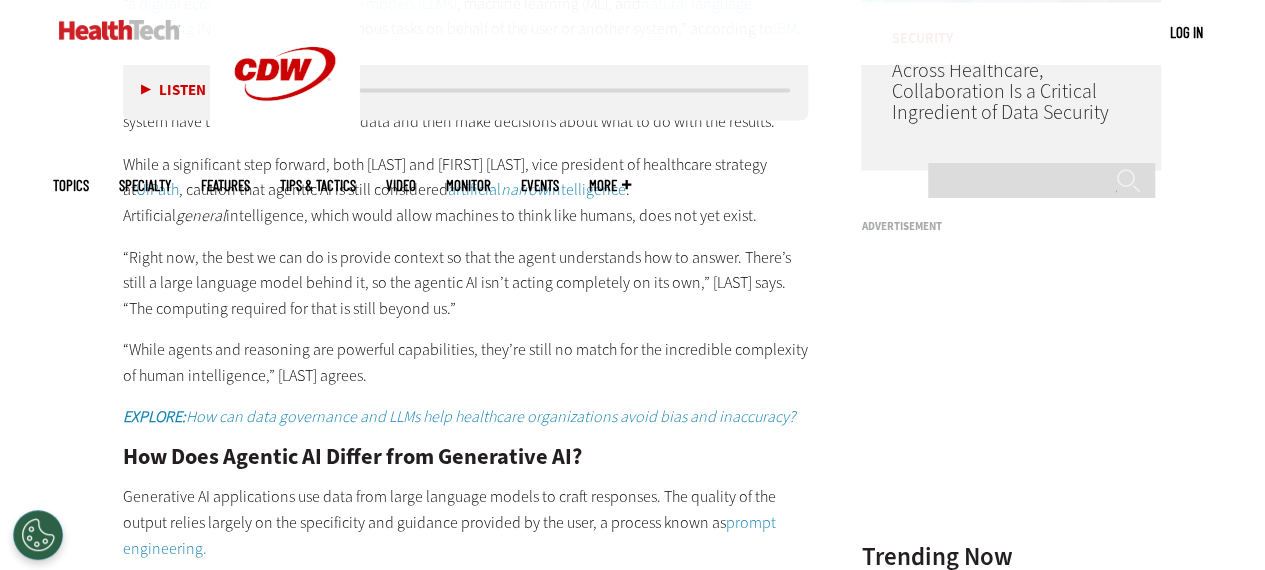 scroll, scrollTop: 1745, scrollLeft: 0, axis: vertical 